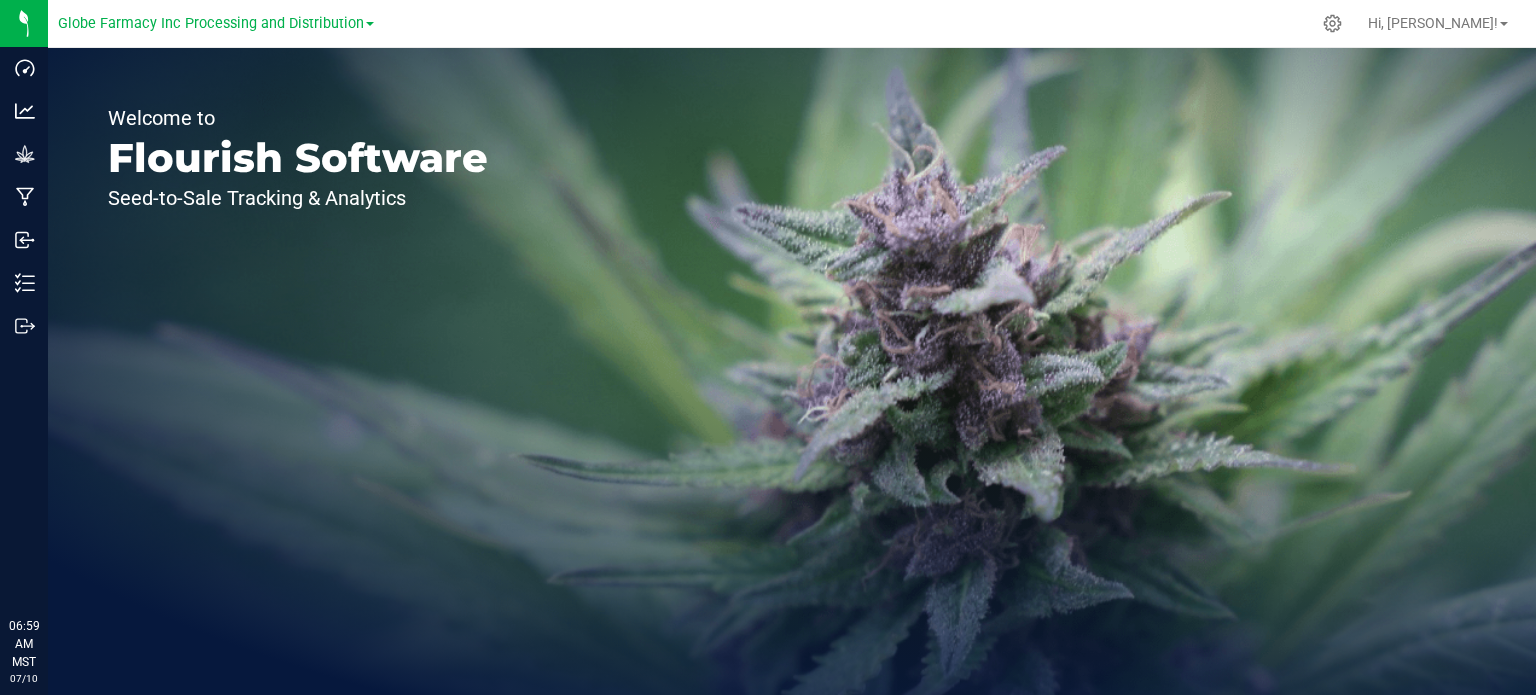 scroll, scrollTop: 0, scrollLeft: 0, axis: both 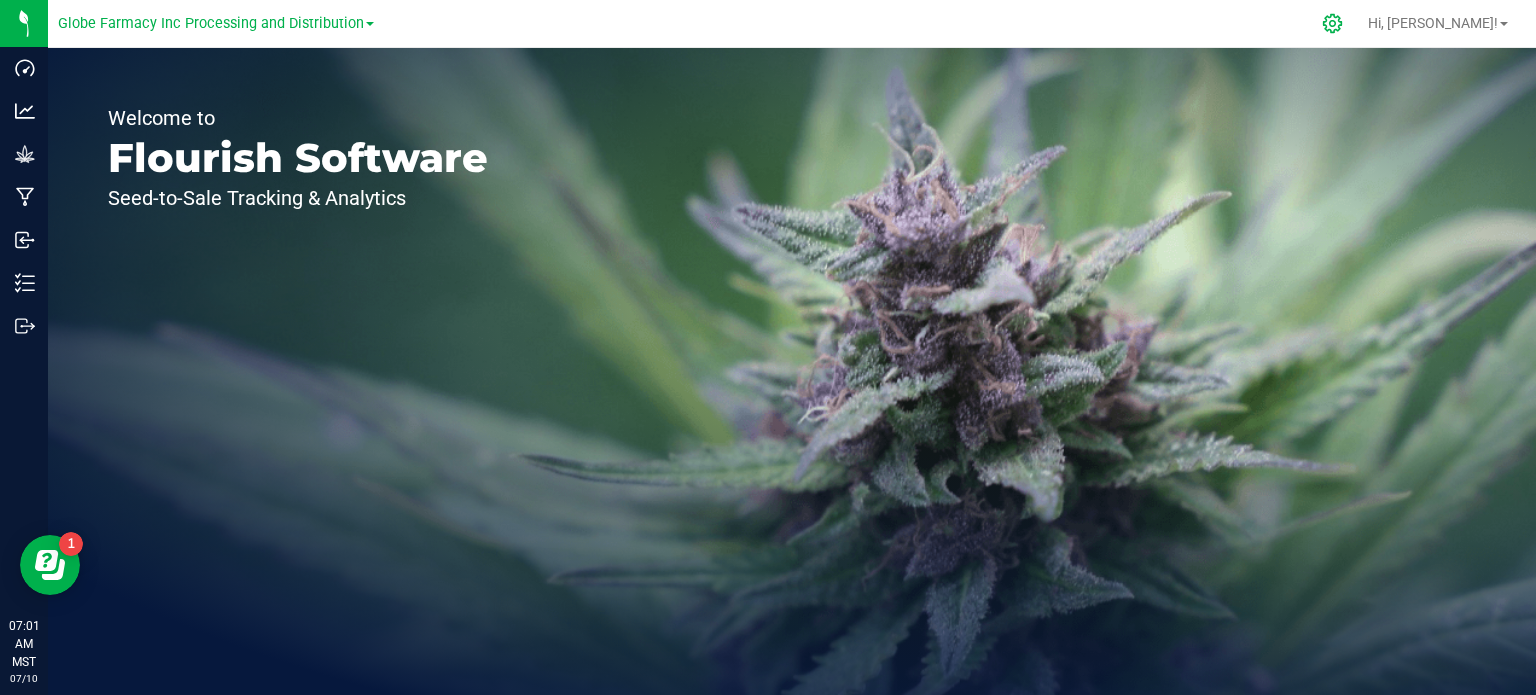 click 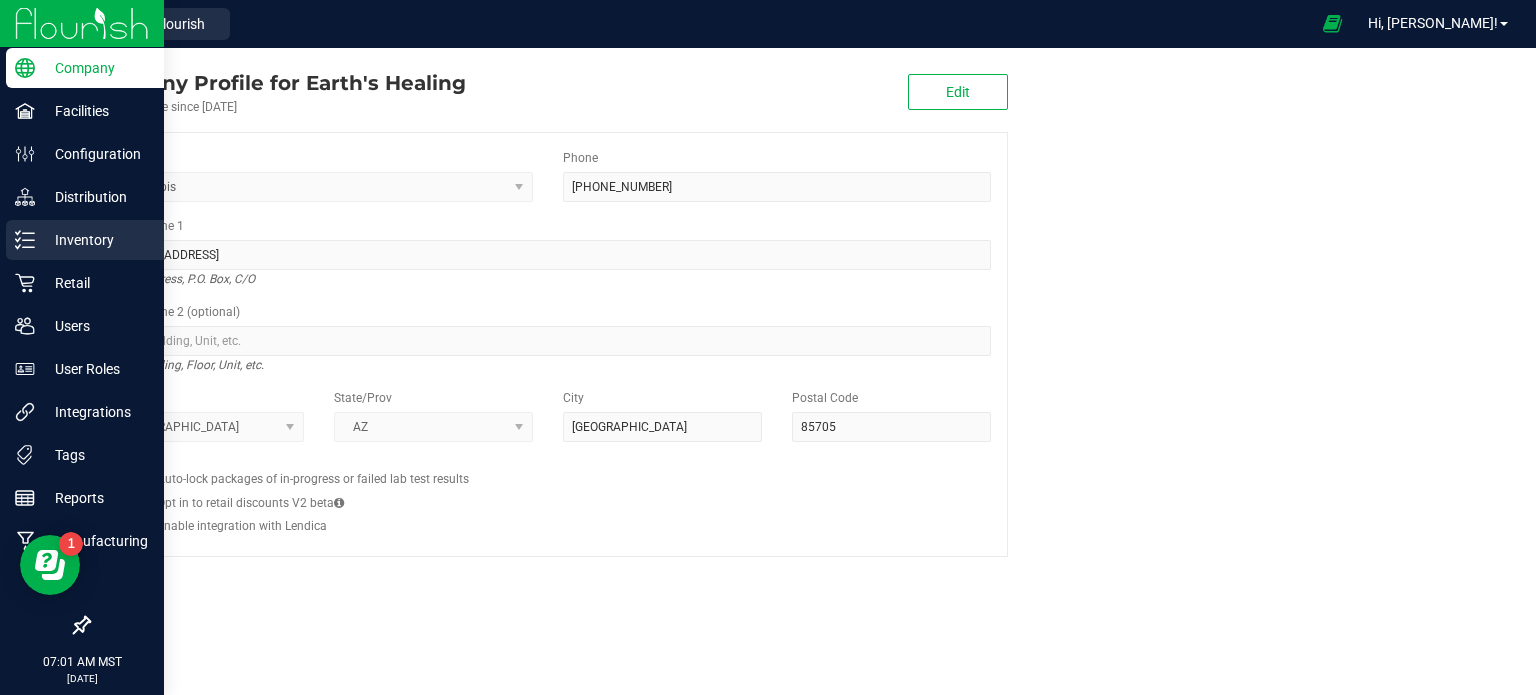 click on "Inventory" at bounding box center [85, 240] 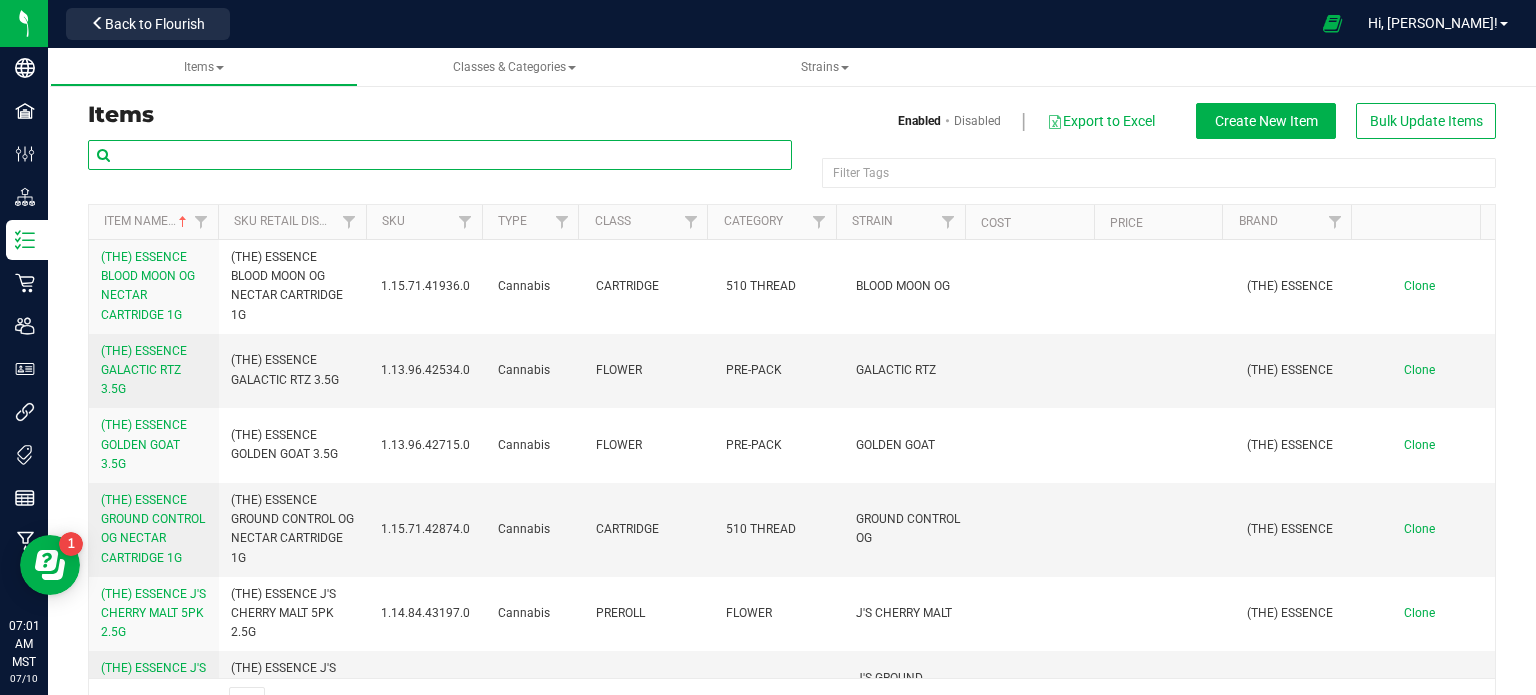 click at bounding box center [440, 155] 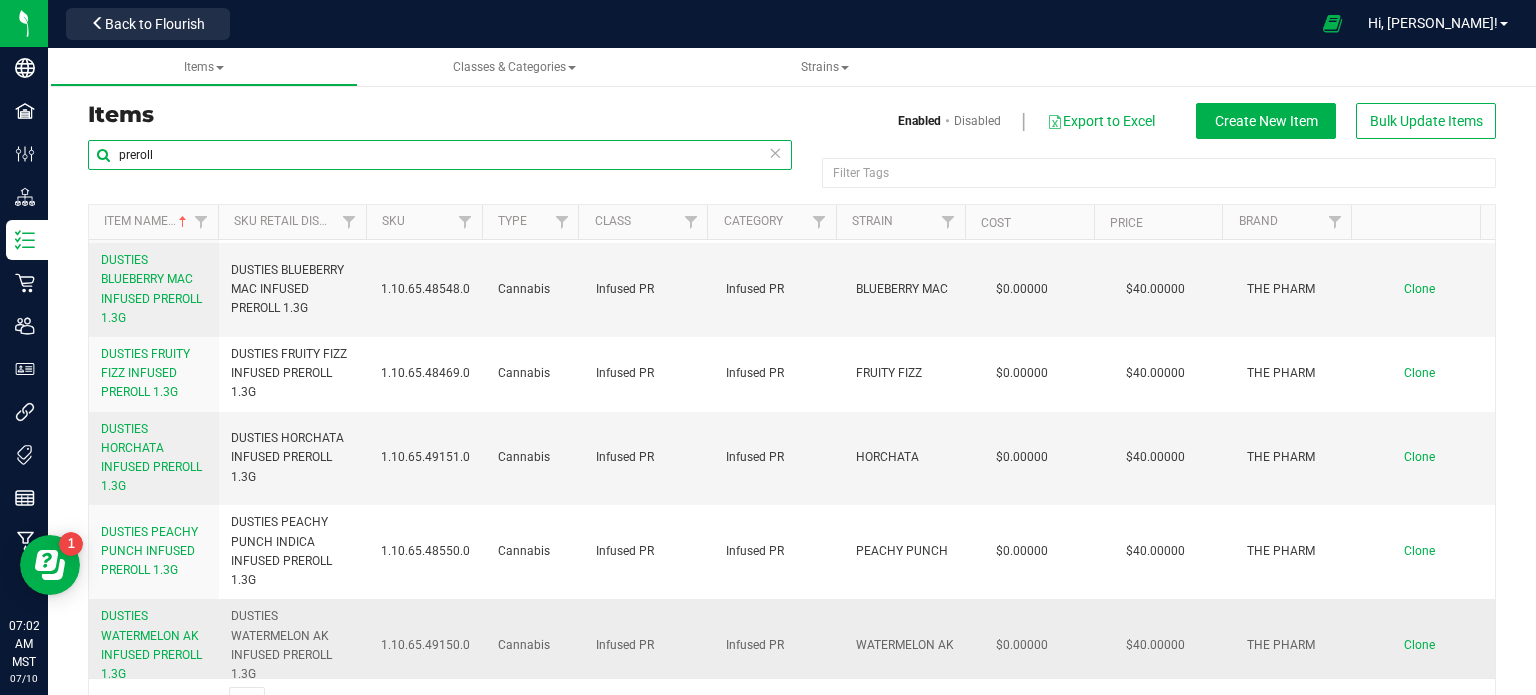 scroll, scrollTop: 3600, scrollLeft: 0, axis: vertical 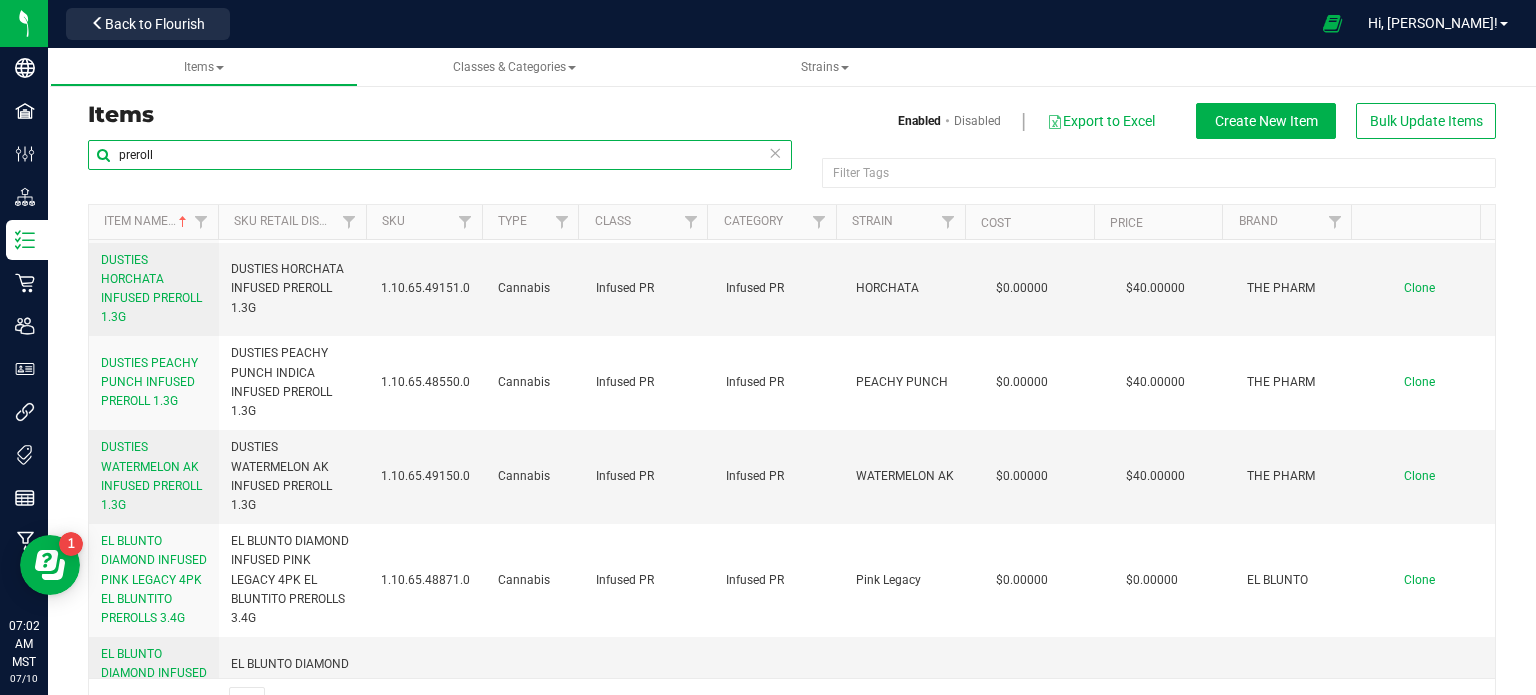 drag, startPoint x: 116, startPoint y: 165, endPoint x: -58, endPoint y: 168, distance: 174.02586 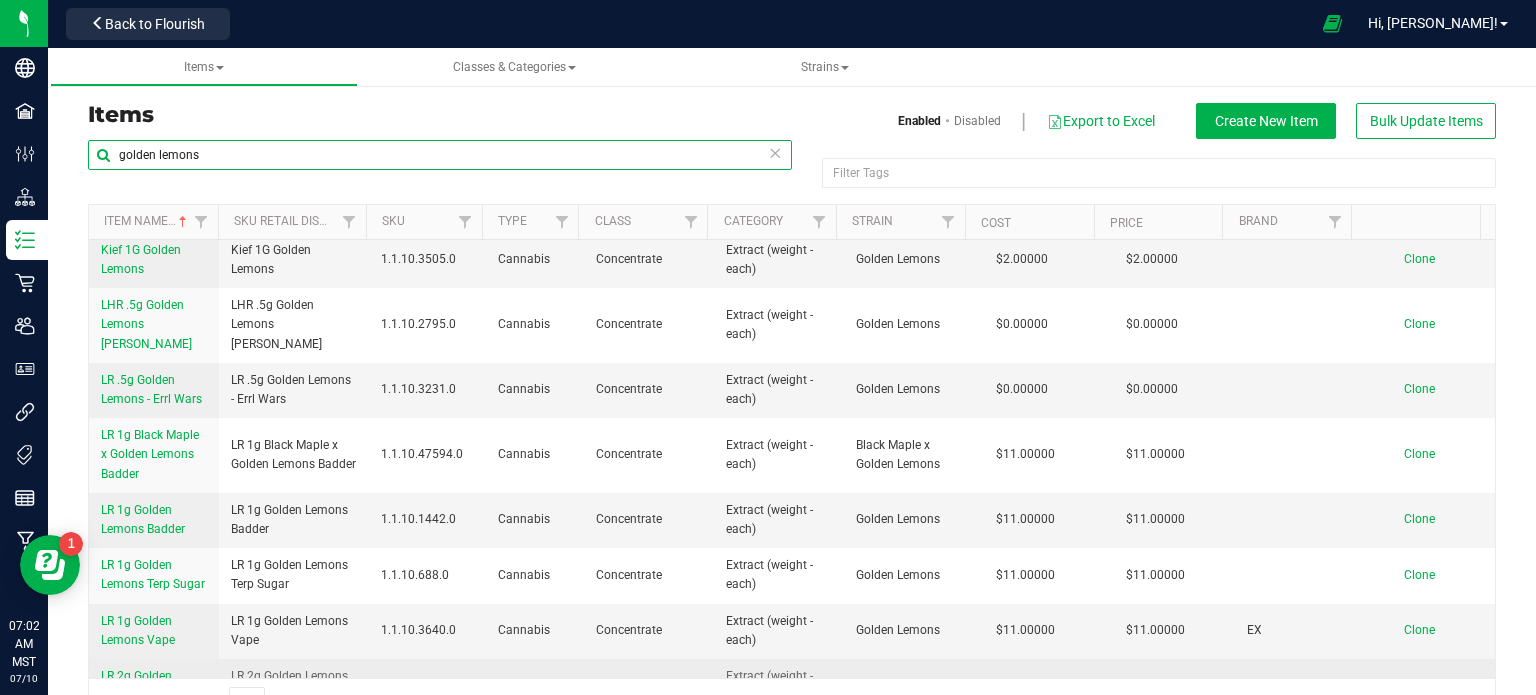 scroll, scrollTop: 1900, scrollLeft: 0, axis: vertical 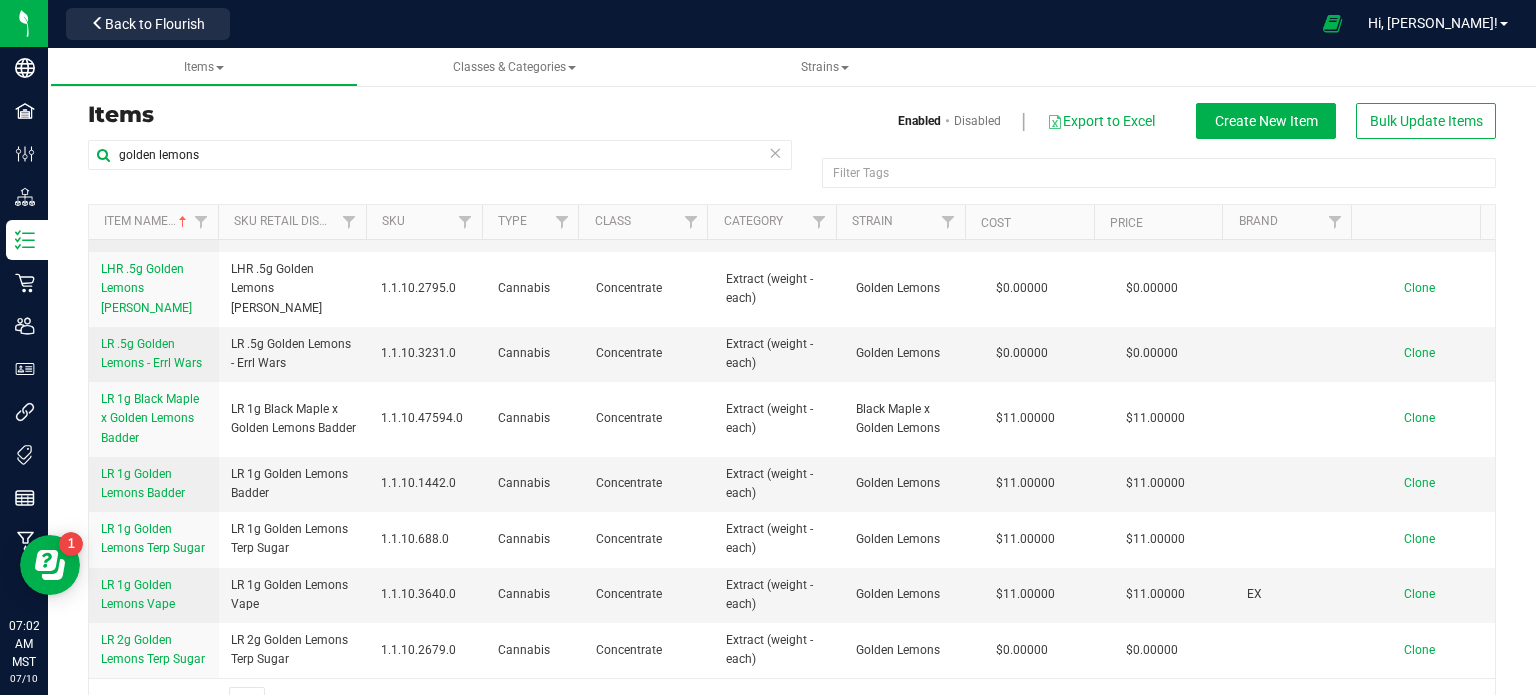 drag, startPoint x: 301, startPoint y: 519, endPoint x: 228, endPoint y: 492, distance: 77.83315 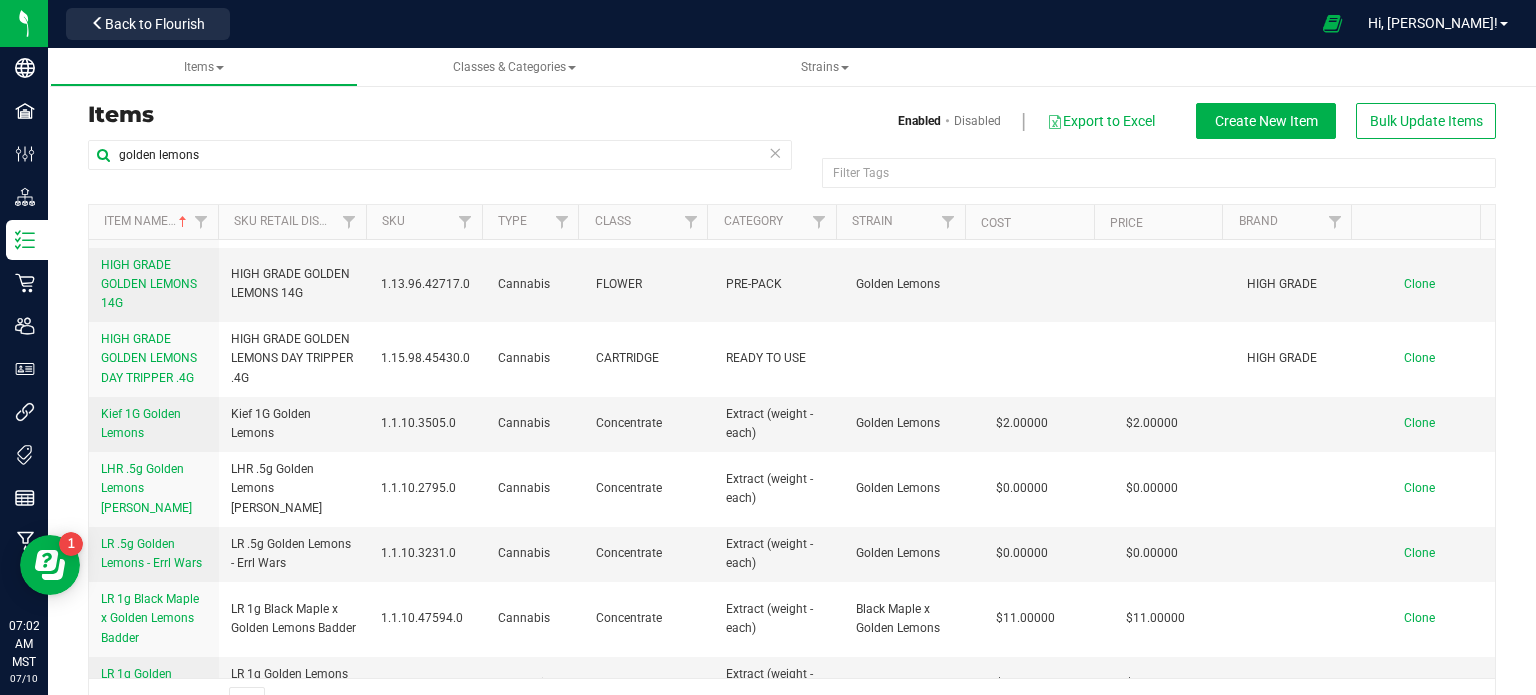 scroll, scrollTop: 1900, scrollLeft: 0, axis: vertical 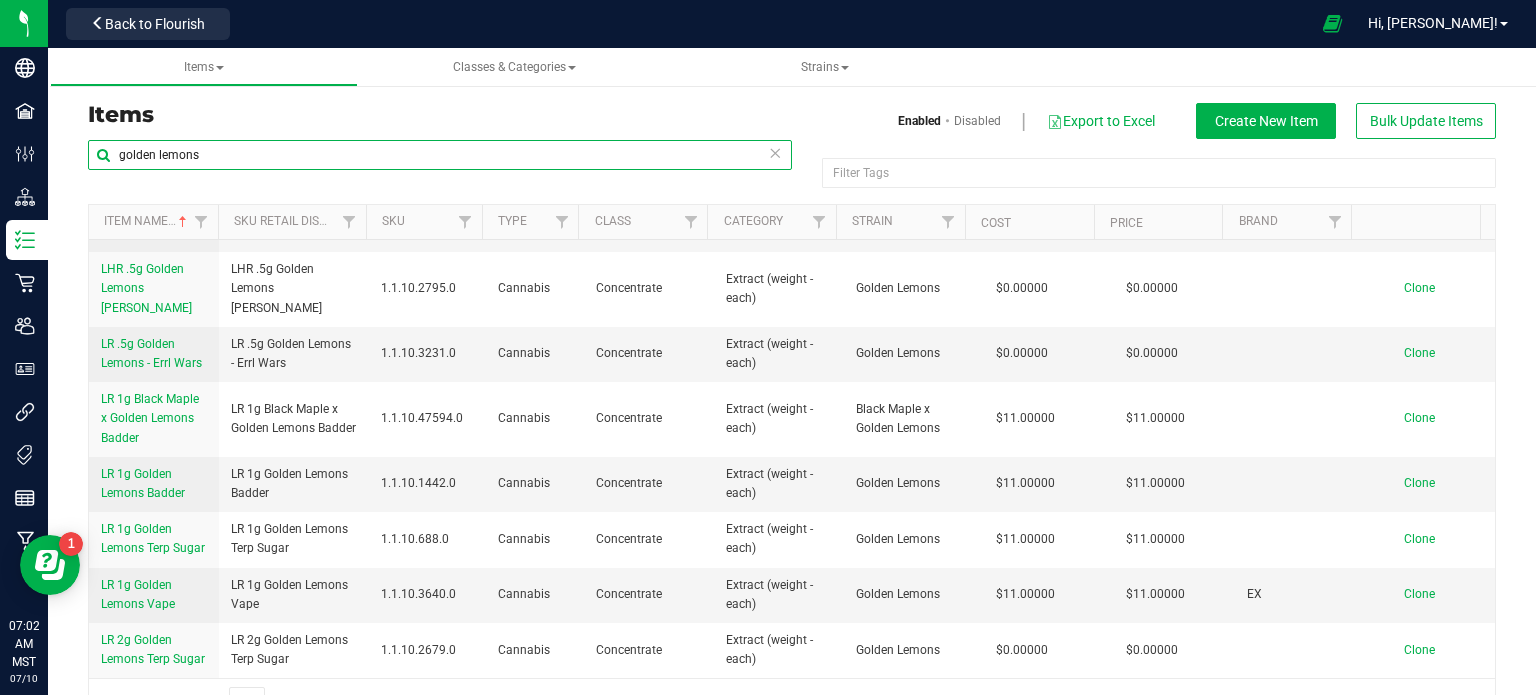 drag, startPoint x: 208, startPoint y: 156, endPoint x: -71, endPoint y: 158, distance: 279.00717 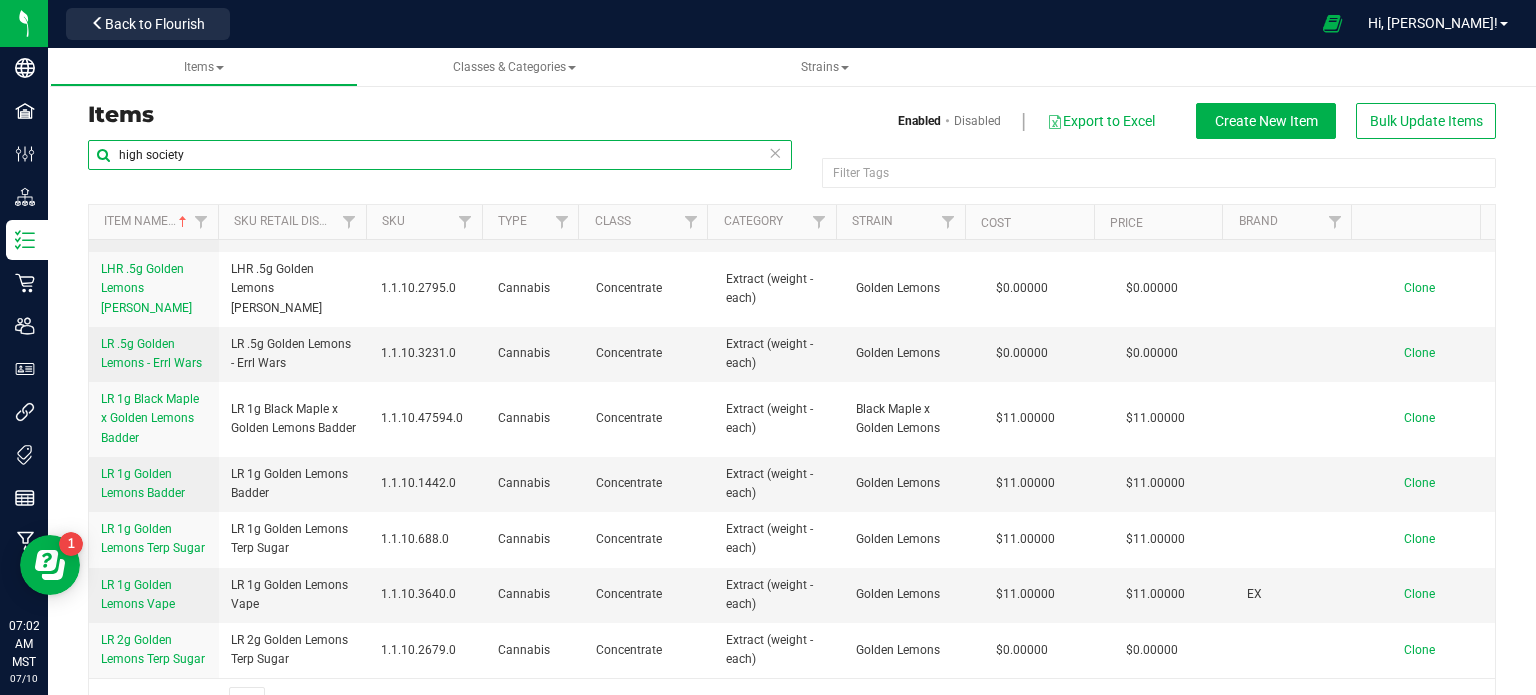 type on "high society" 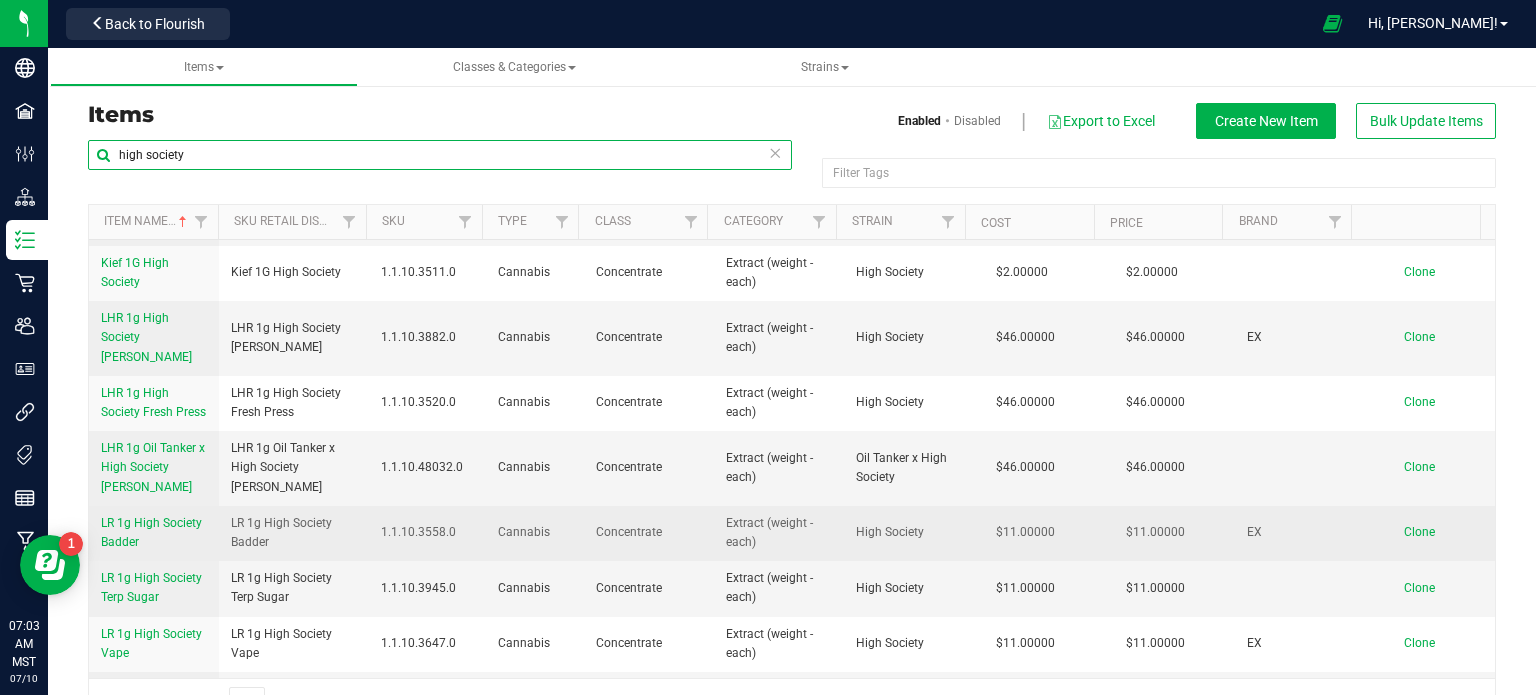 scroll, scrollTop: 1700, scrollLeft: 0, axis: vertical 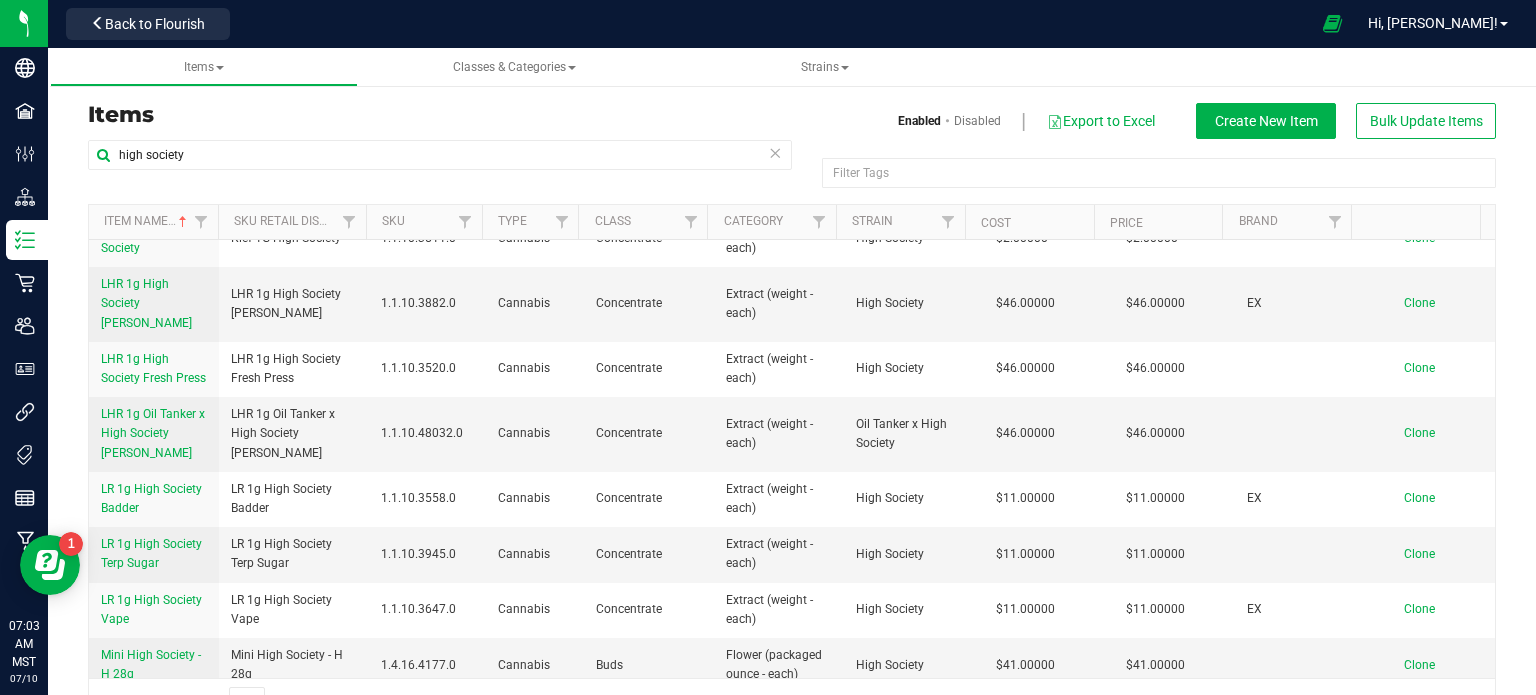 drag, startPoint x: 258, startPoint y: 609, endPoint x: 230, endPoint y: 590, distance: 33.83785 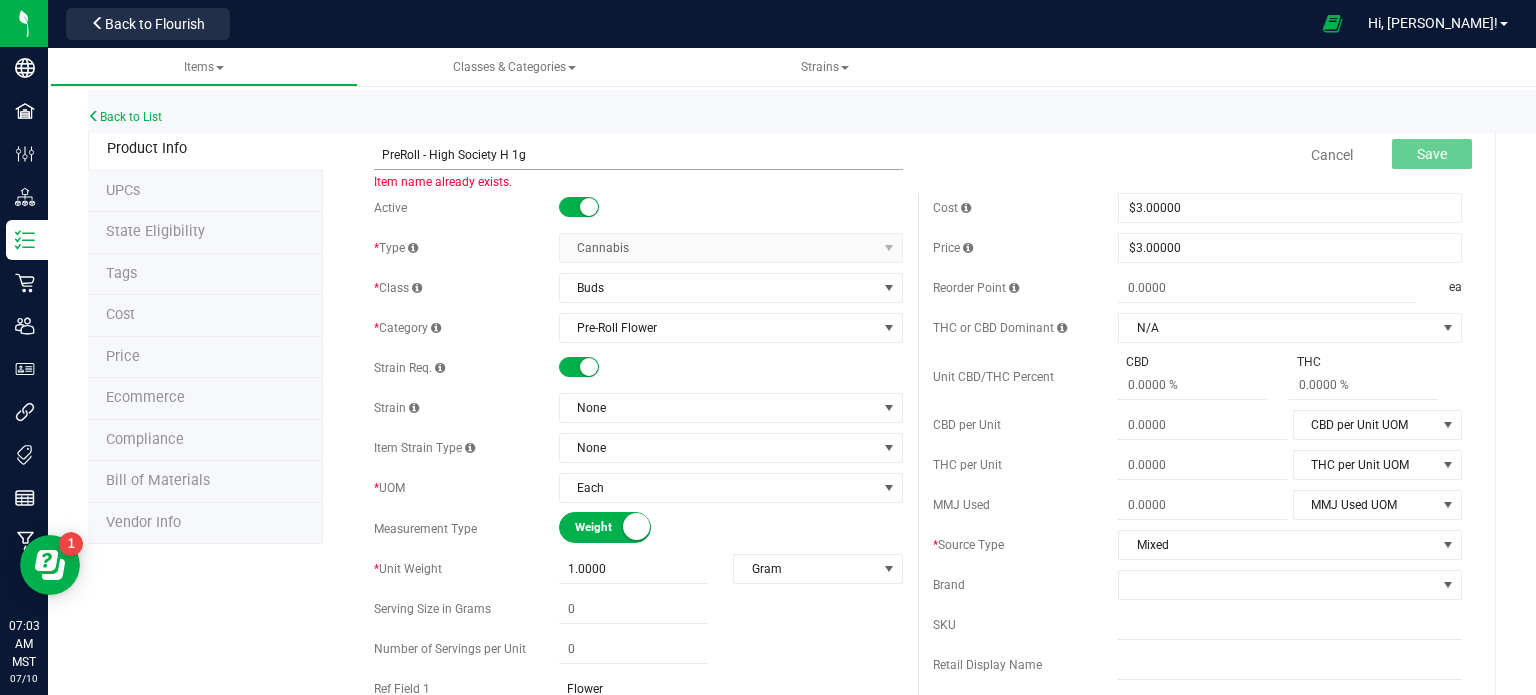 click on "PreRoll - High Society H 1g" at bounding box center [638, 155] 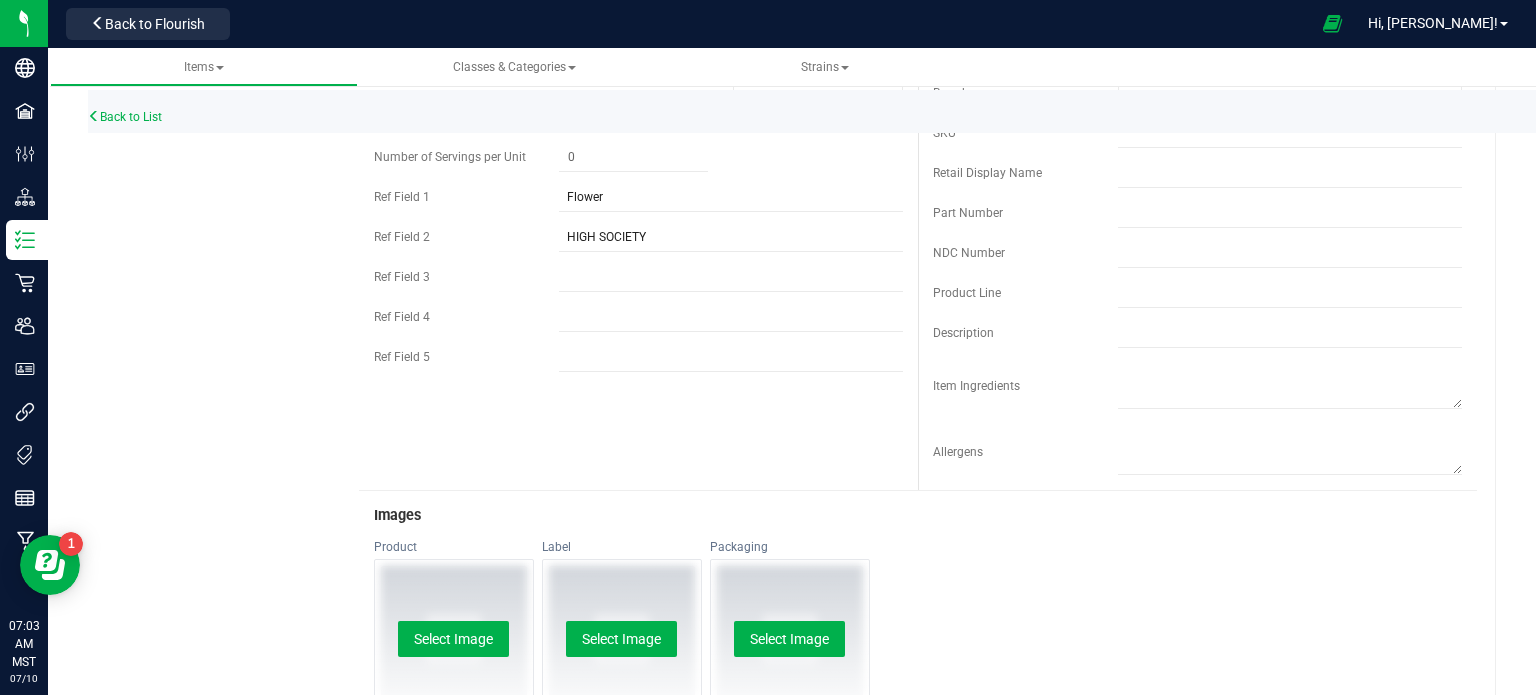 scroll, scrollTop: 0, scrollLeft: 0, axis: both 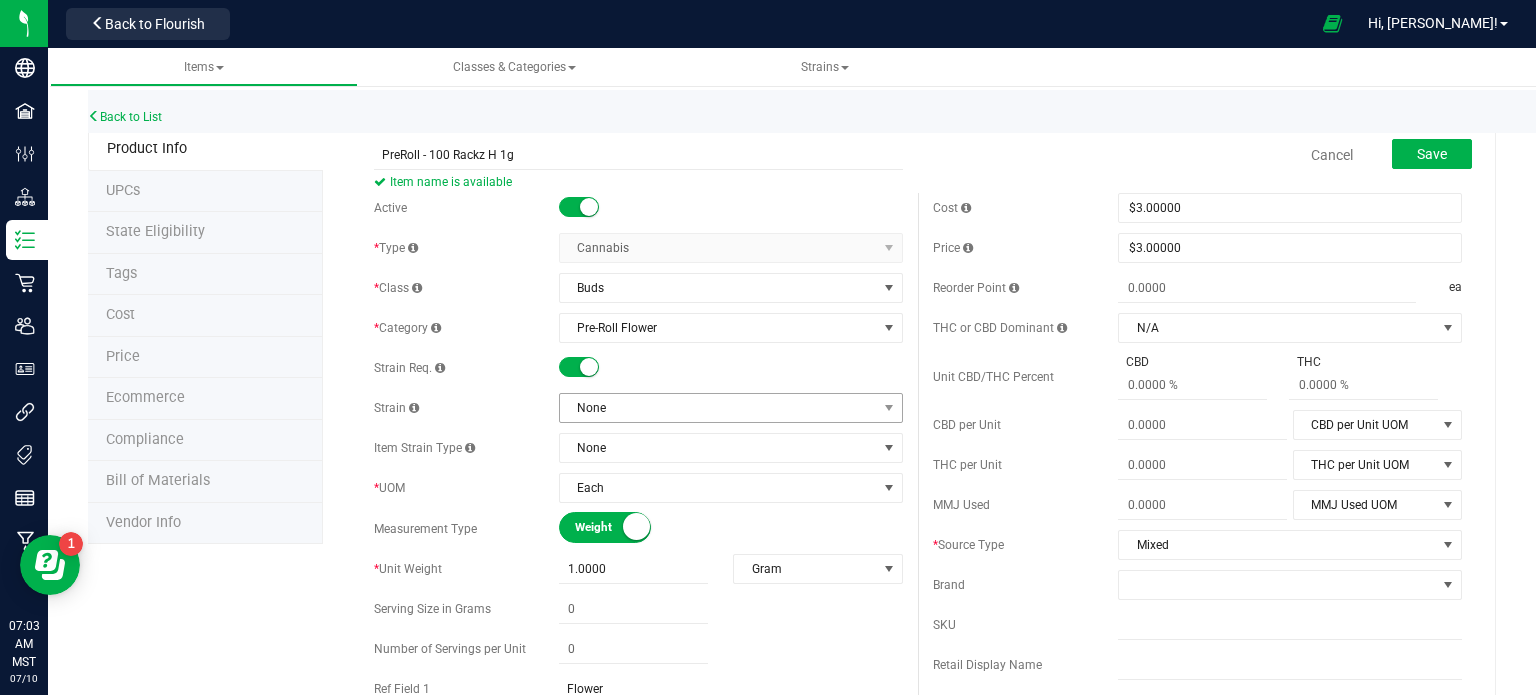 type on "PreRoll - 100 Rackz H 1g" 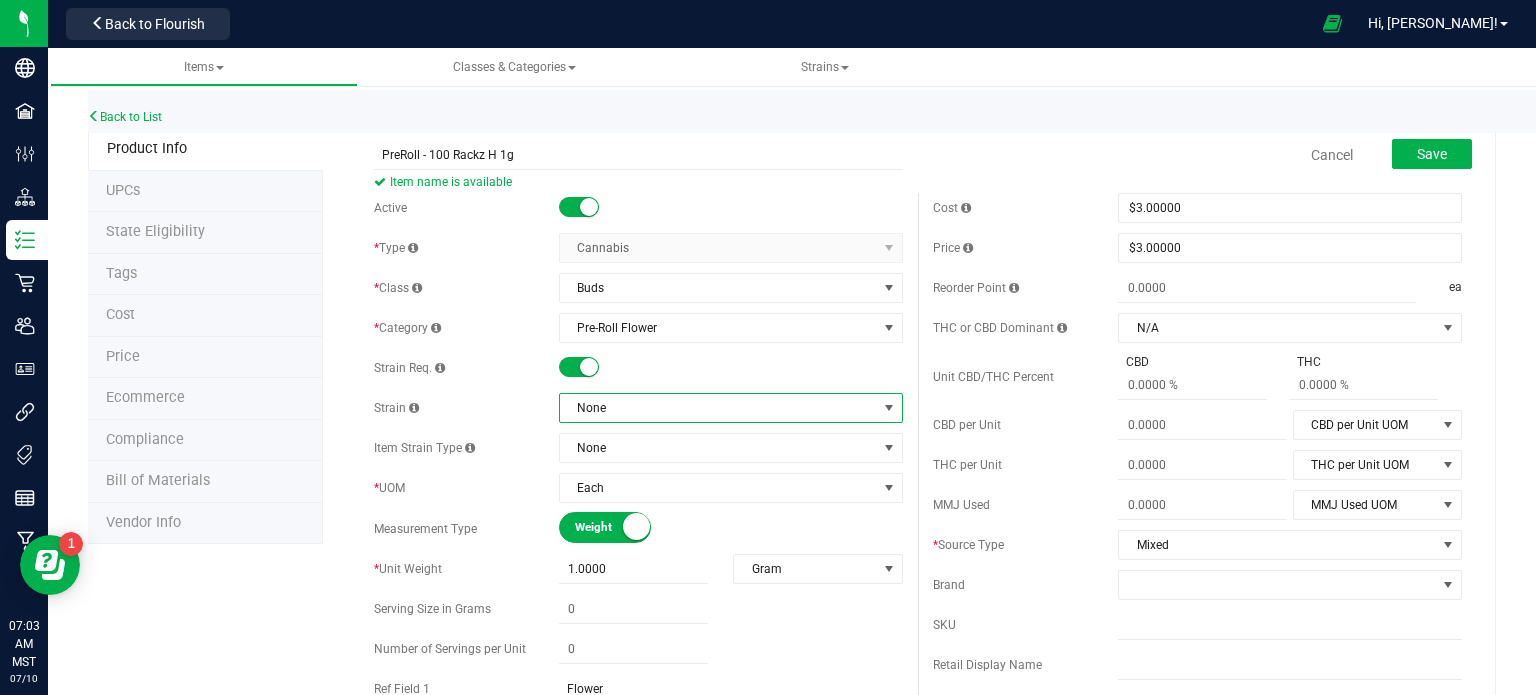 click on "None" at bounding box center (718, 408) 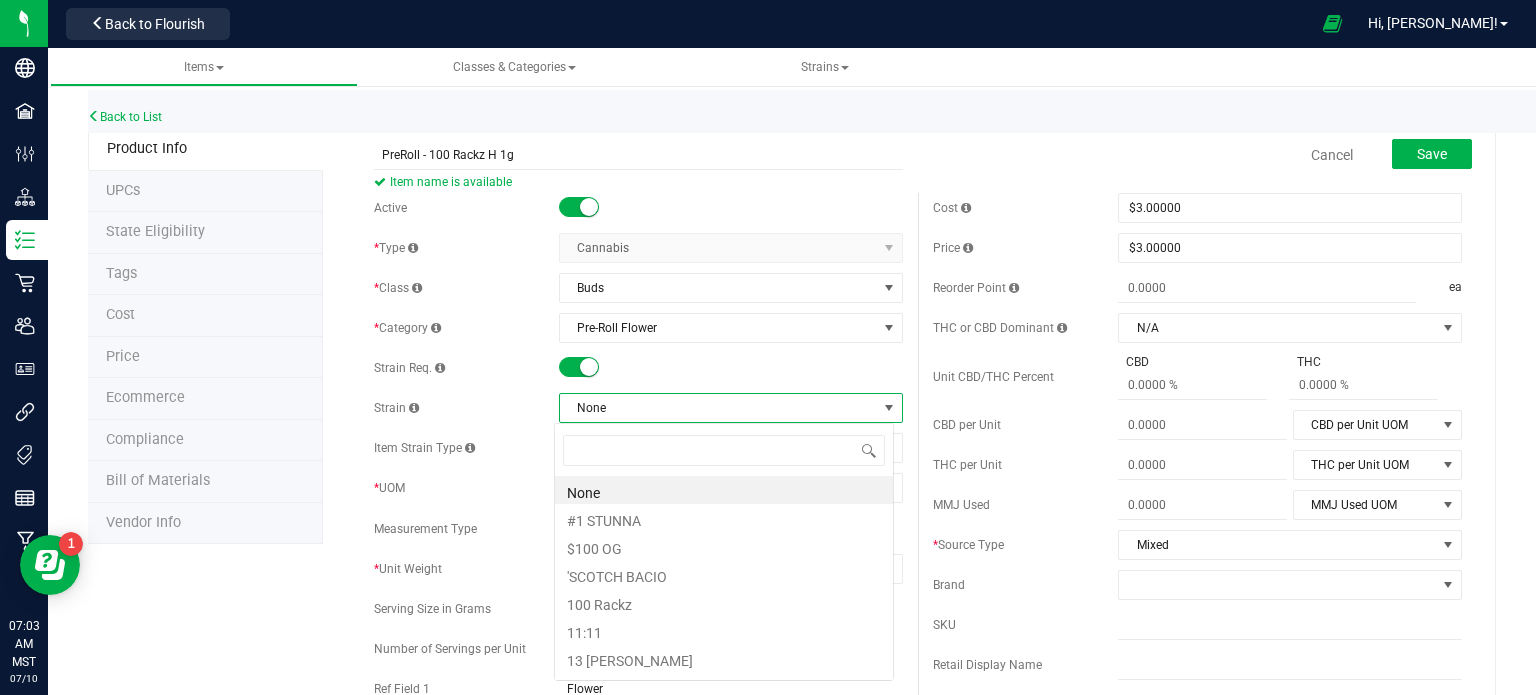 scroll, scrollTop: 99970, scrollLeft: 99660, axis: both 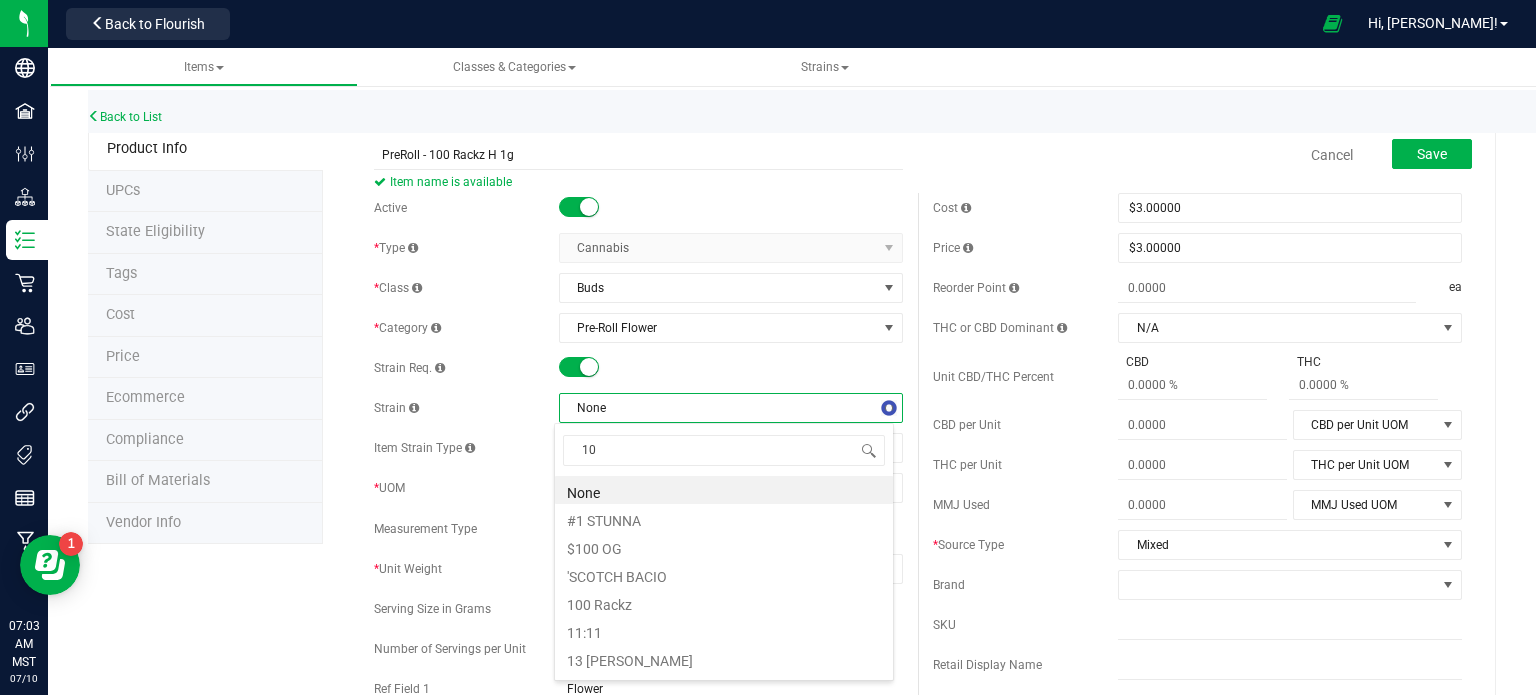 type on "100" 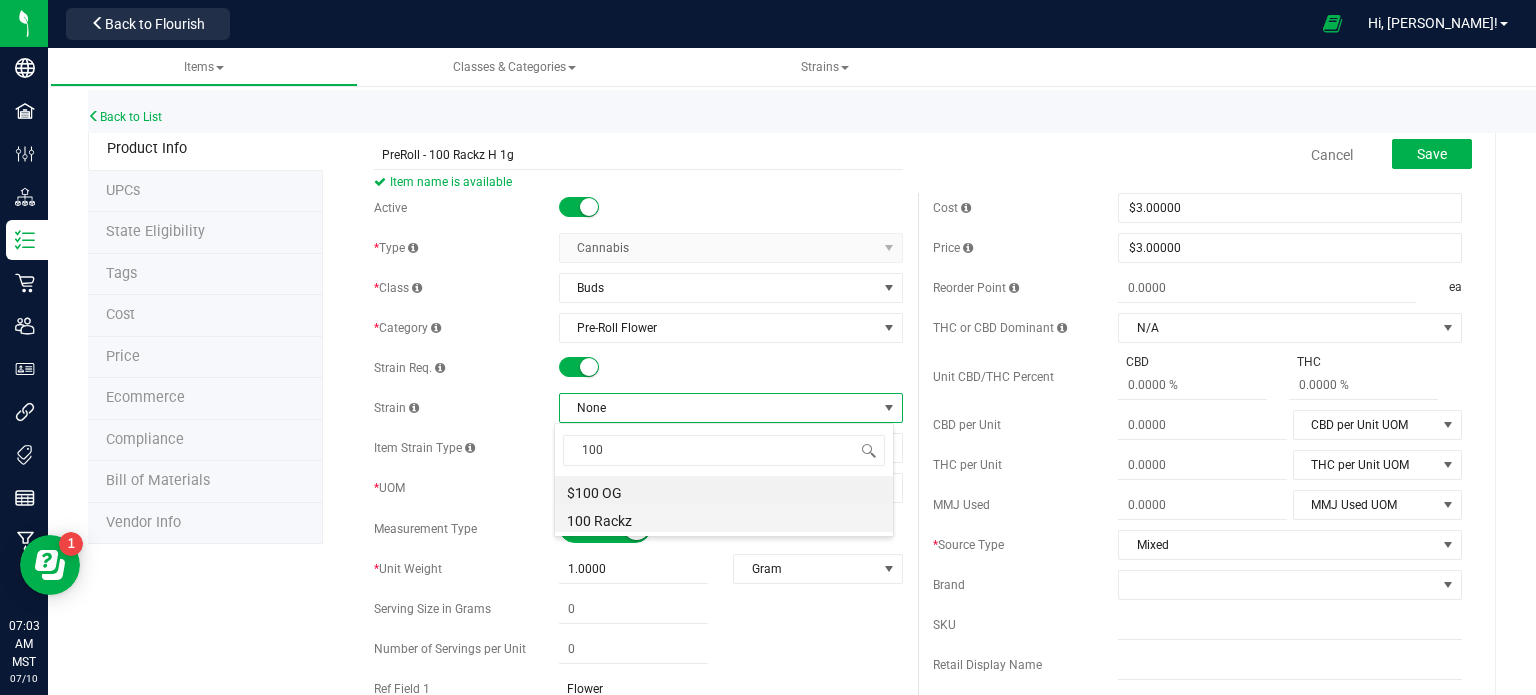 click on "100 Rackz" at bounding box center [724, 518] 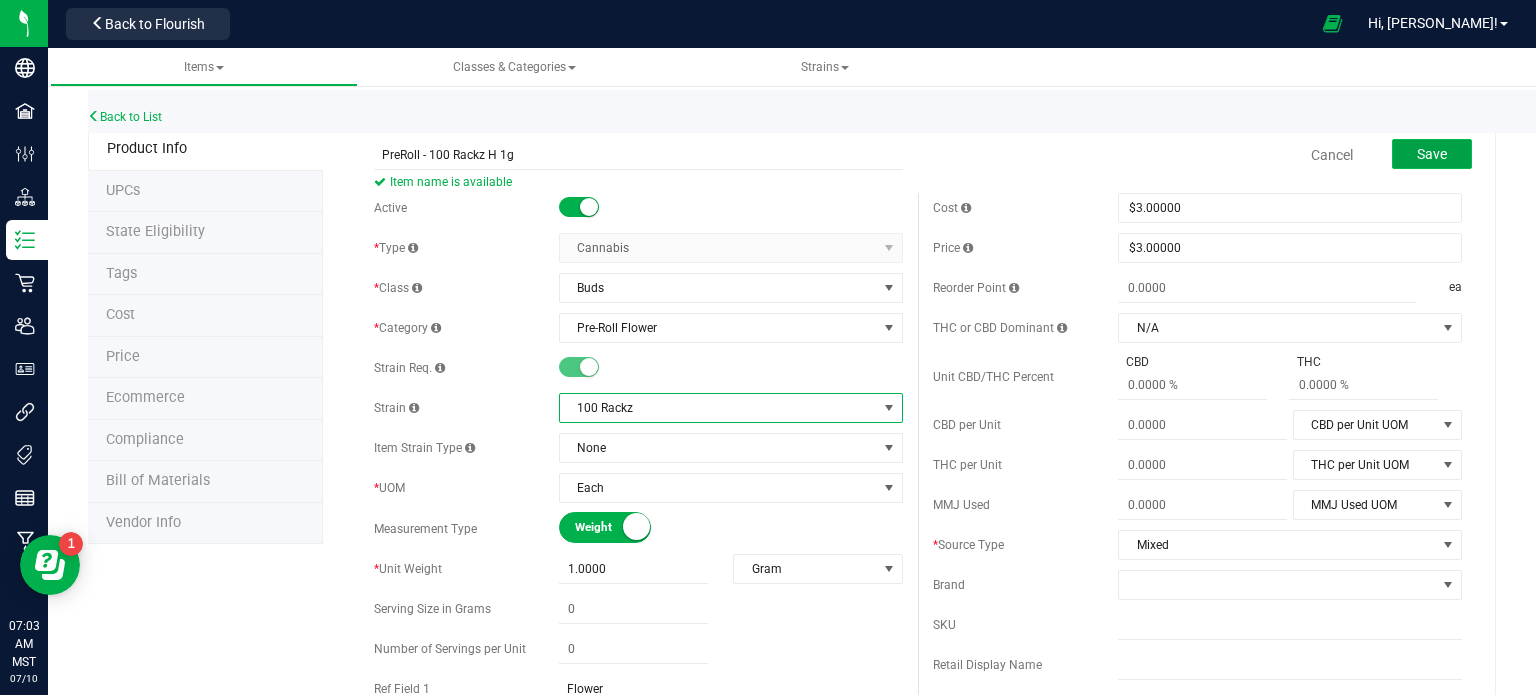 click on "Save" at bounding box center (1432, 154) 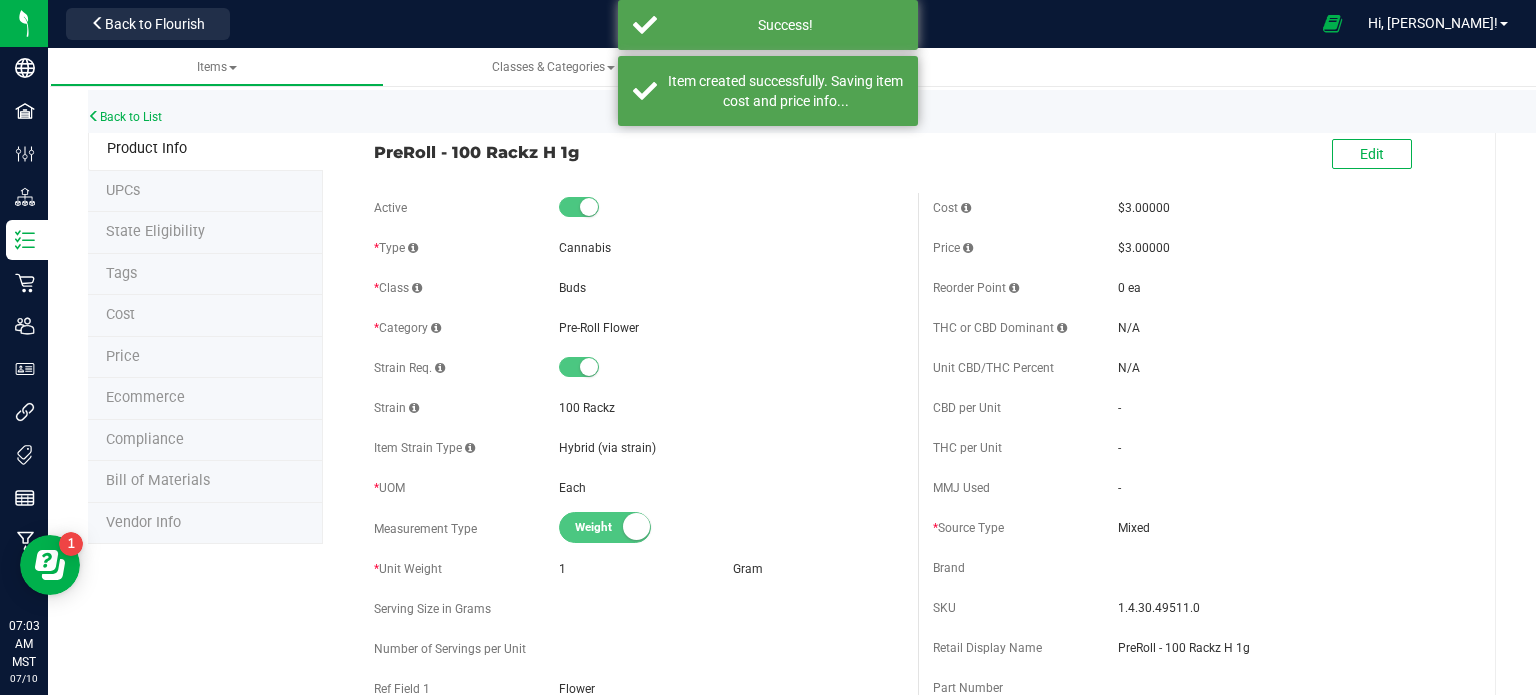 click on "Ecommerce" at bounding box center (145, 397) 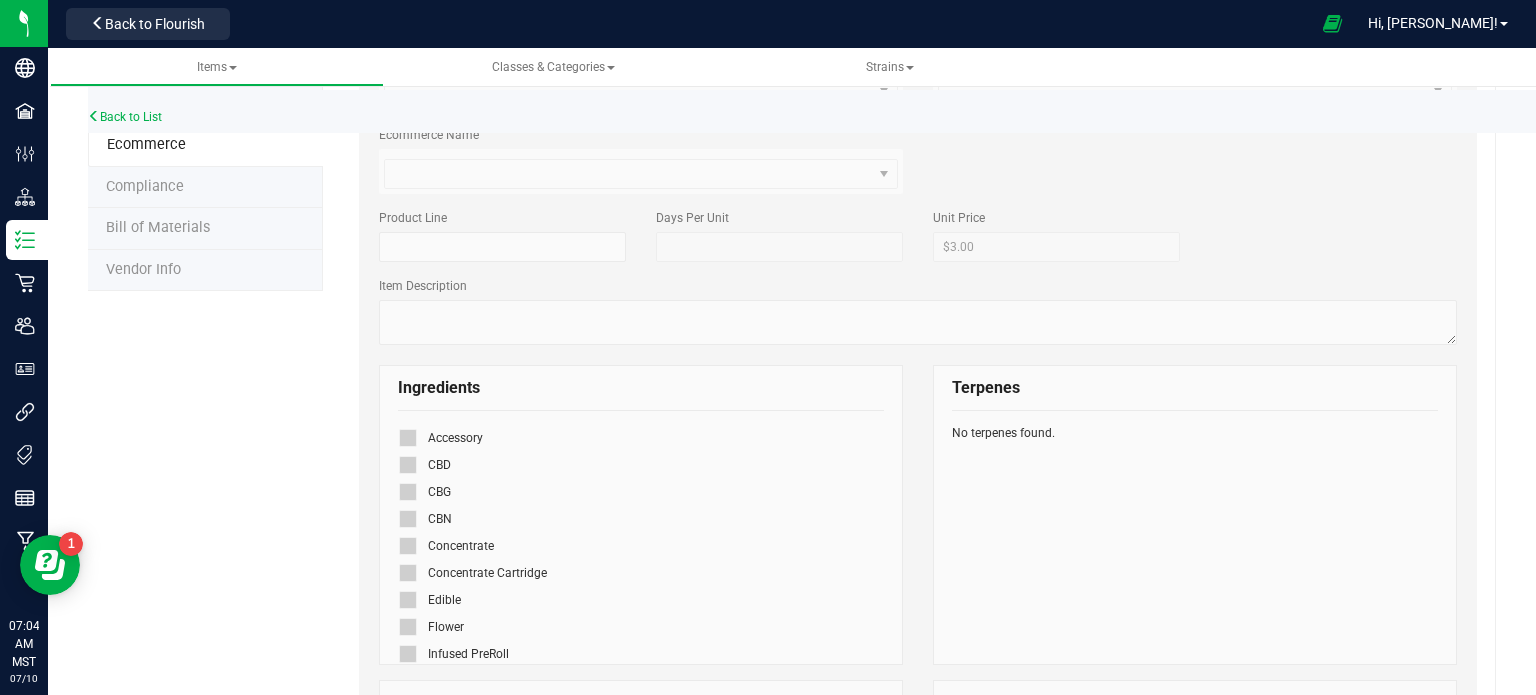 scroll, scrollTop: 0, scrollLeft: 0, axis: both 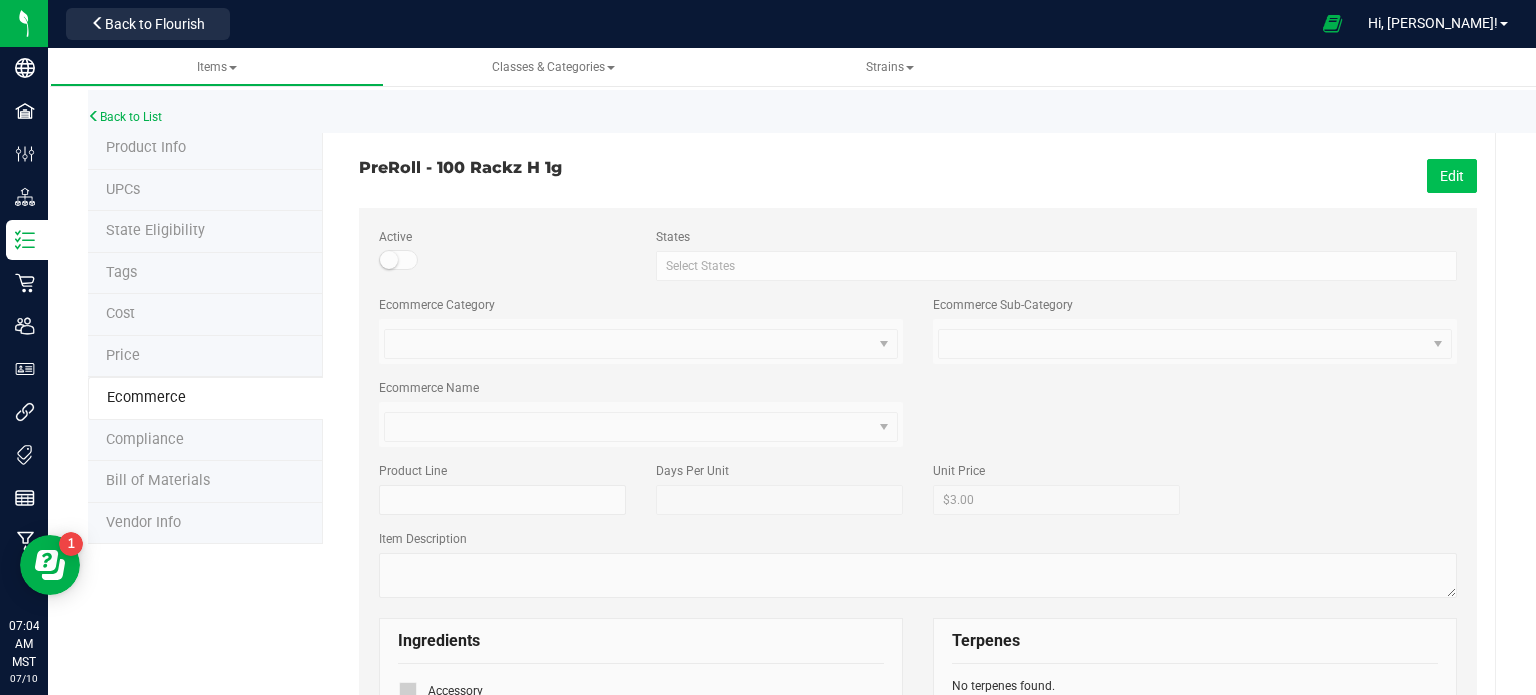 click on "Edit" at bounding box center [1452, 176] 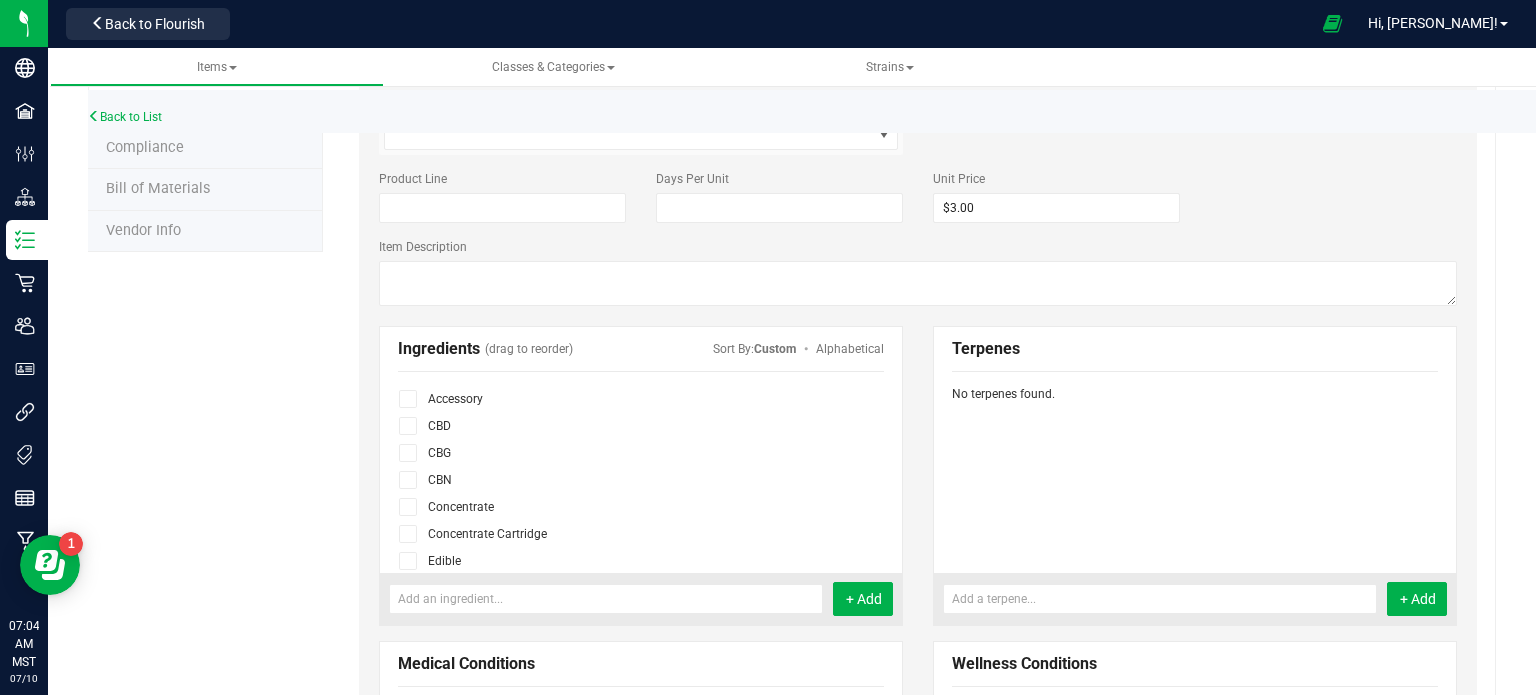 scroll, scrollTop: 300, scrollLeft: 0, axis: vertical 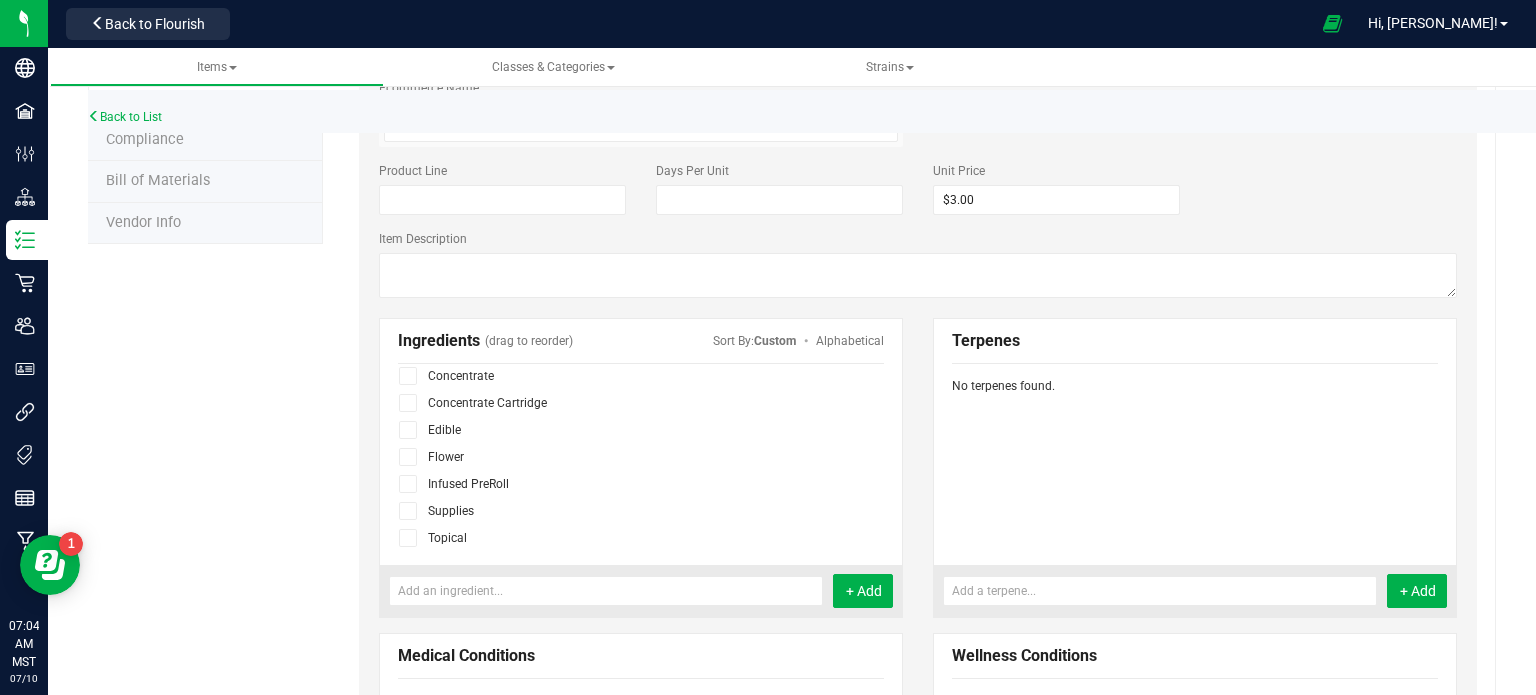 click at bounding box center (408, 457) 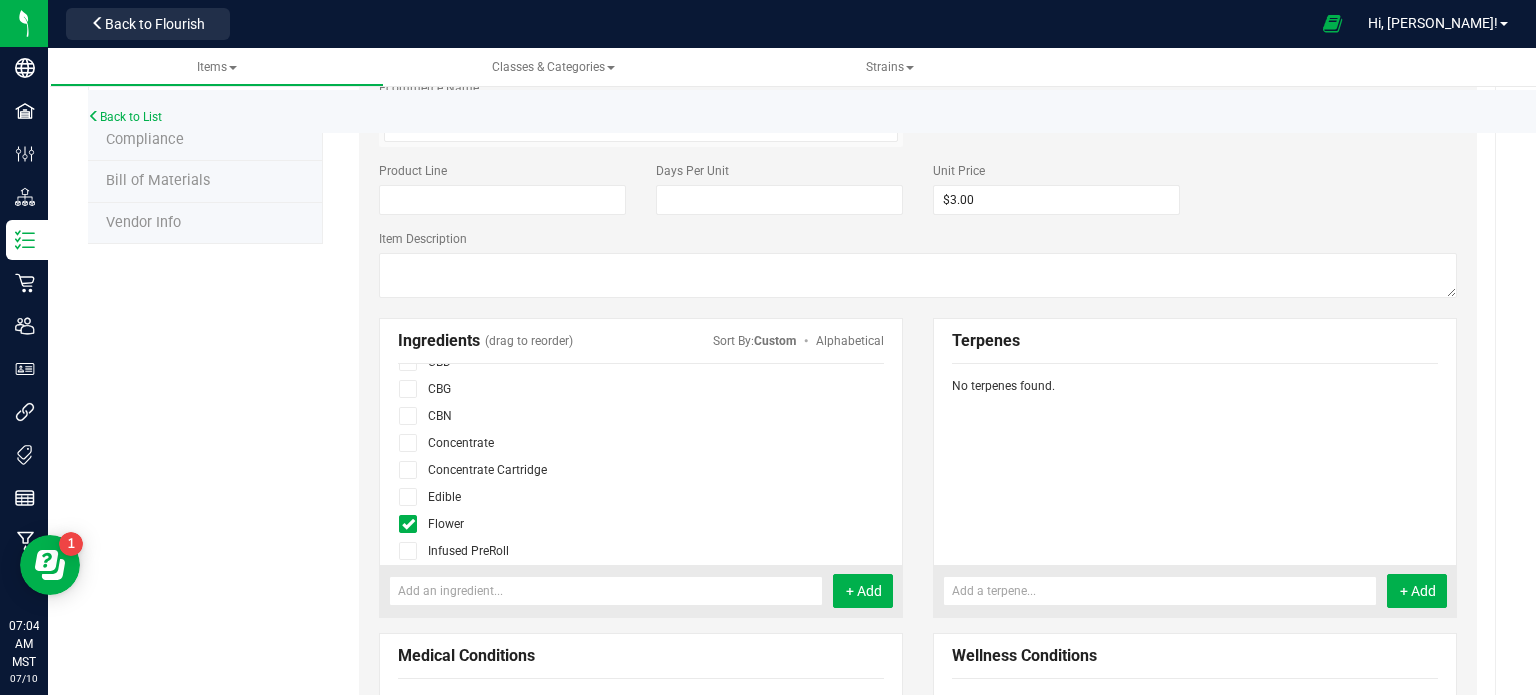 scroll, scrollTop: 0, scrollLeft: 0, axis: both 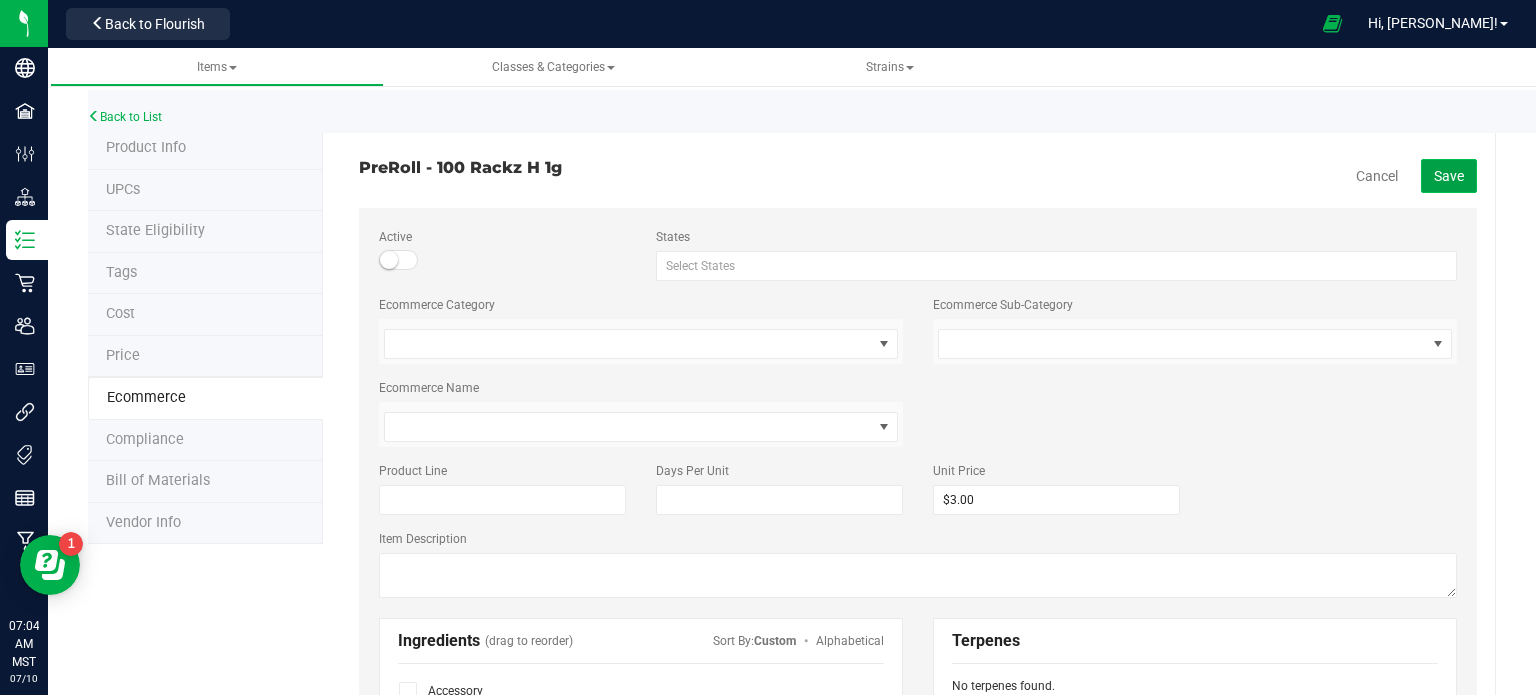 click on "Save" 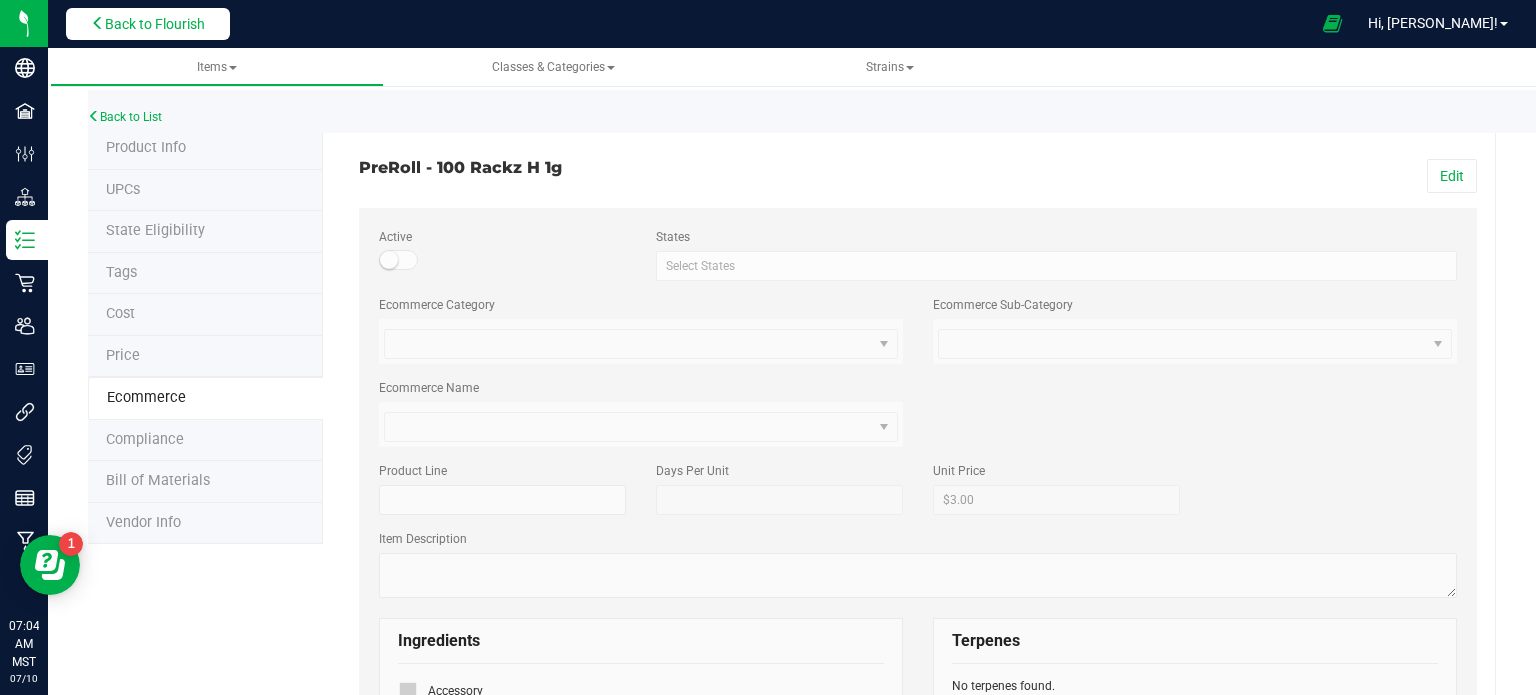 click on "Back to Flourish" at bounding box center (155, 24) 